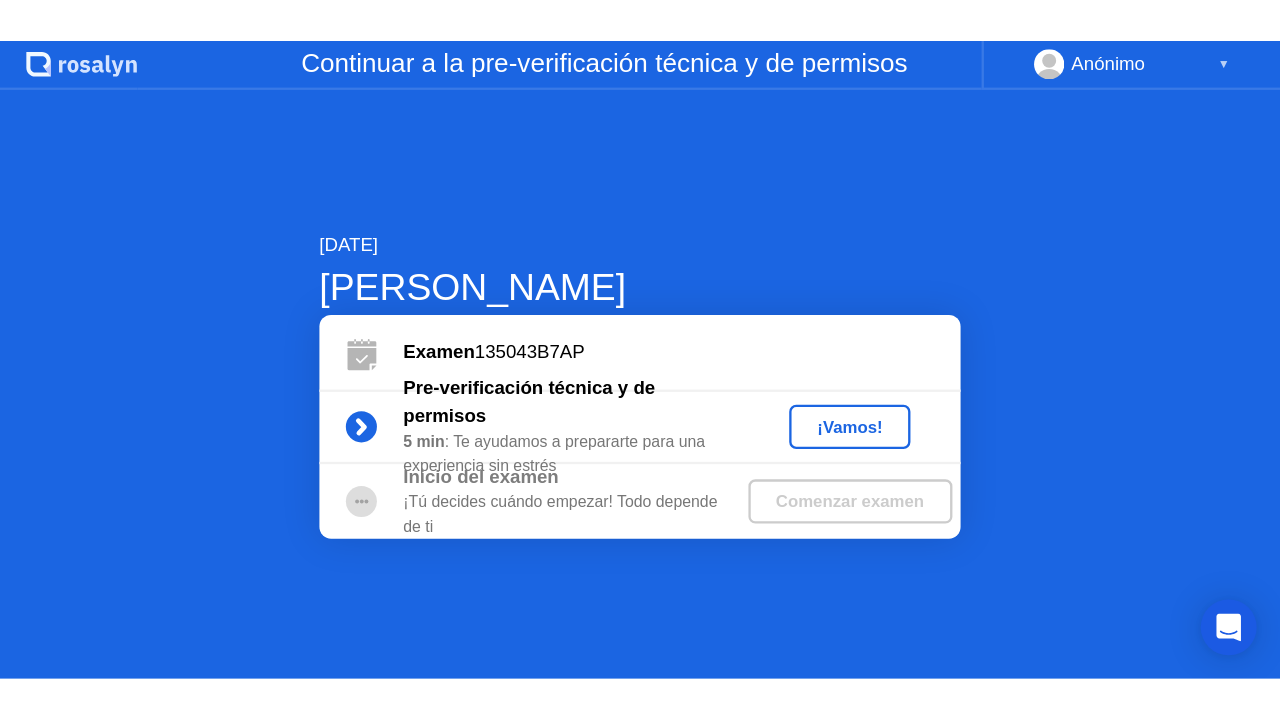 scroll, scrollTop: 0, scrollLeft: 0, axis: both 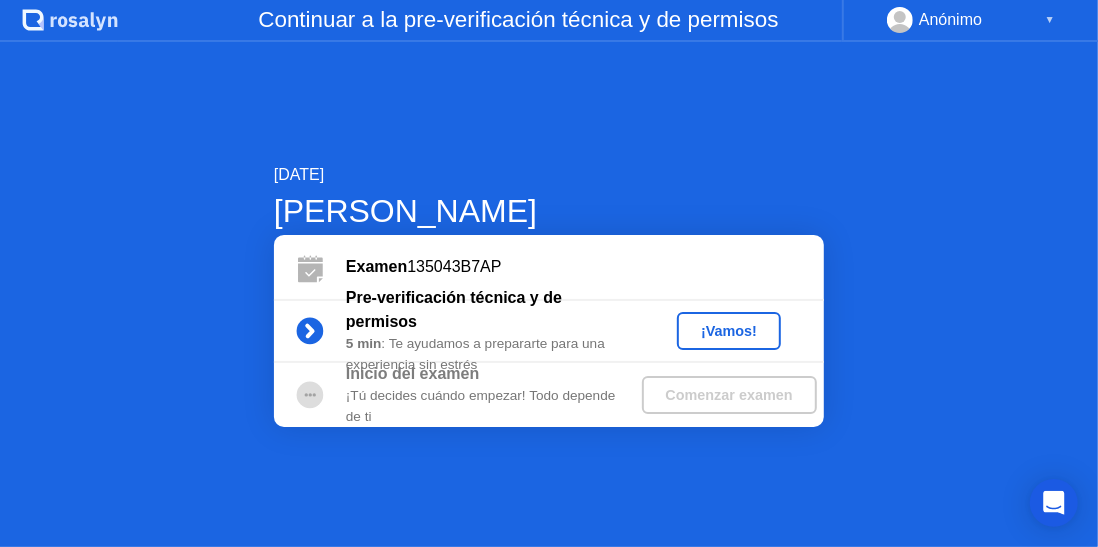 click on "¡Vamos!" 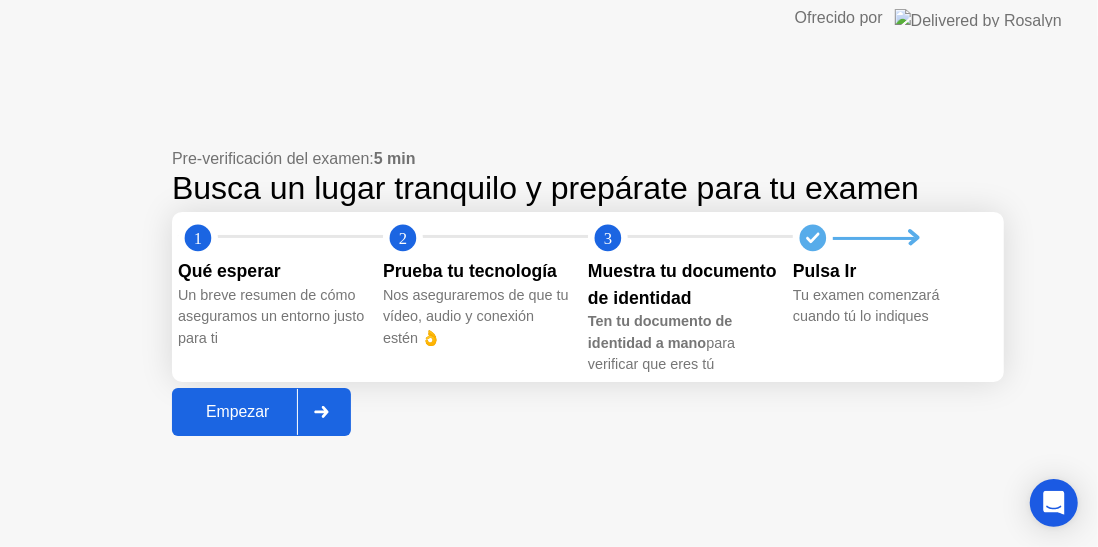 click on "Empezar" 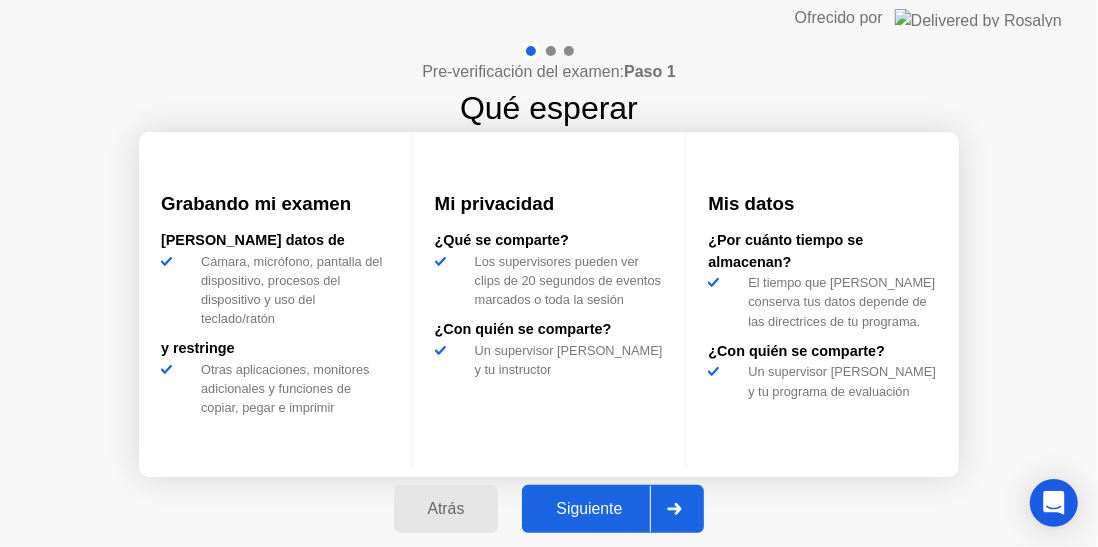click on "Siguiente" 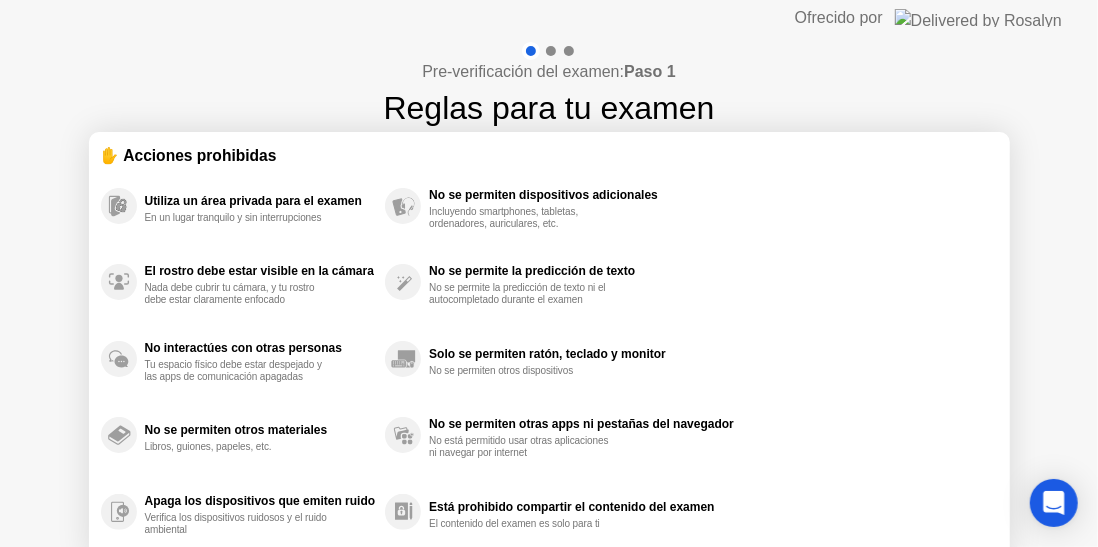click on "Utiliza un área privada para el examen En un lugar tranquilo y sin interrupciones El rostro debe estar visible en la cámara Nada debe cubrir tu cámara, y tu rostro debe estar claramente enfocado No interactúes con otras personas Tu espacio físico debe estar despejado y las apps de comunicación apagadas No se permiten otros materiales Libros, guiones, papeles, etc. Apaga los dispositivos que emiten ruido Verifica los dispositivos ruidosos y el ruido ambiental No se permiten dispositivos adicionales Incluyendo smartphones, tabletas, ordenadores, auriculares, etc. No se permite la predicción de texto No se permite la predicción de texto ni el autocompletado durante el examen Solo se permiten ratón, teclado y monitor No se permiten otros dispositivos No se permiten otras apps ni pestañas del navegador No está permitido usar otras aplicaciones ni navegar por internet Está prohibido compartir el contenido del examen El contenido del examen es solo para ti" 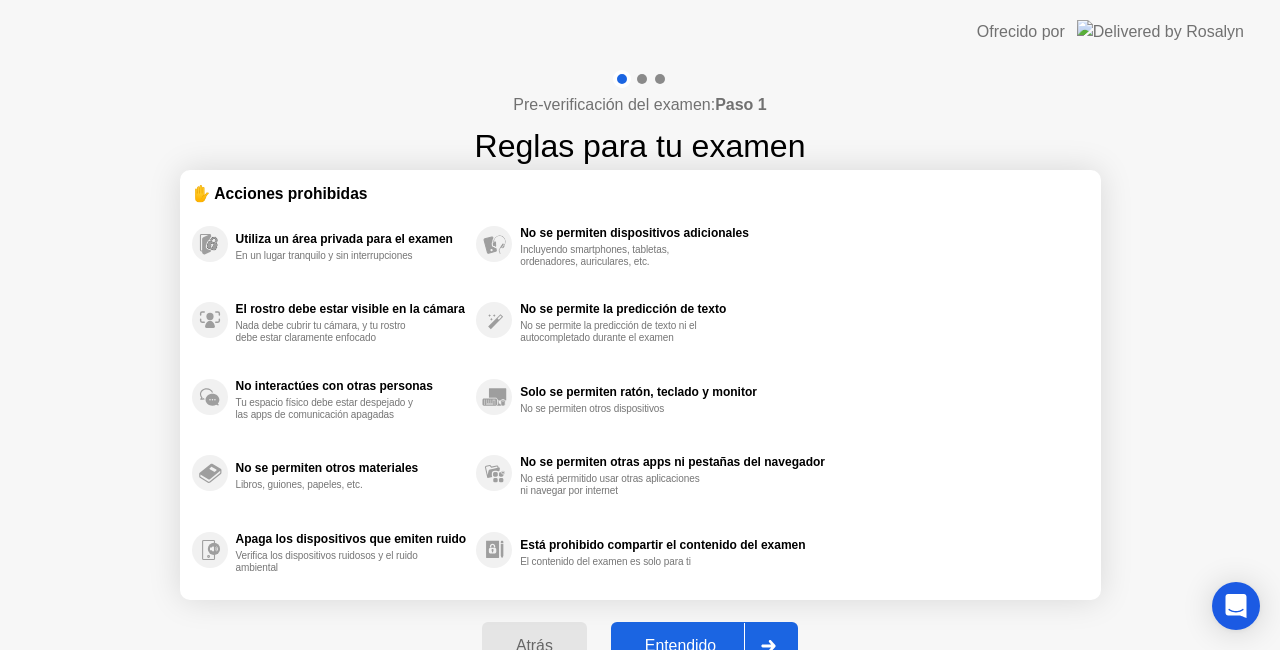 click on "Entendido" 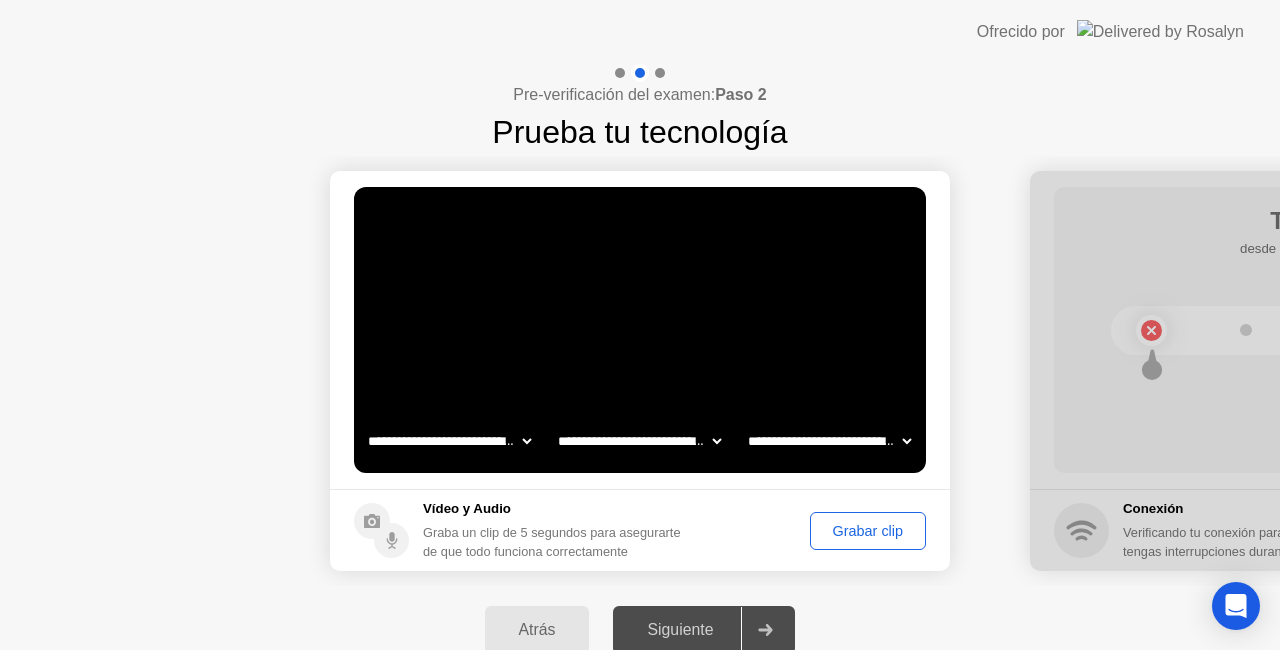 click on "Grabar clip" 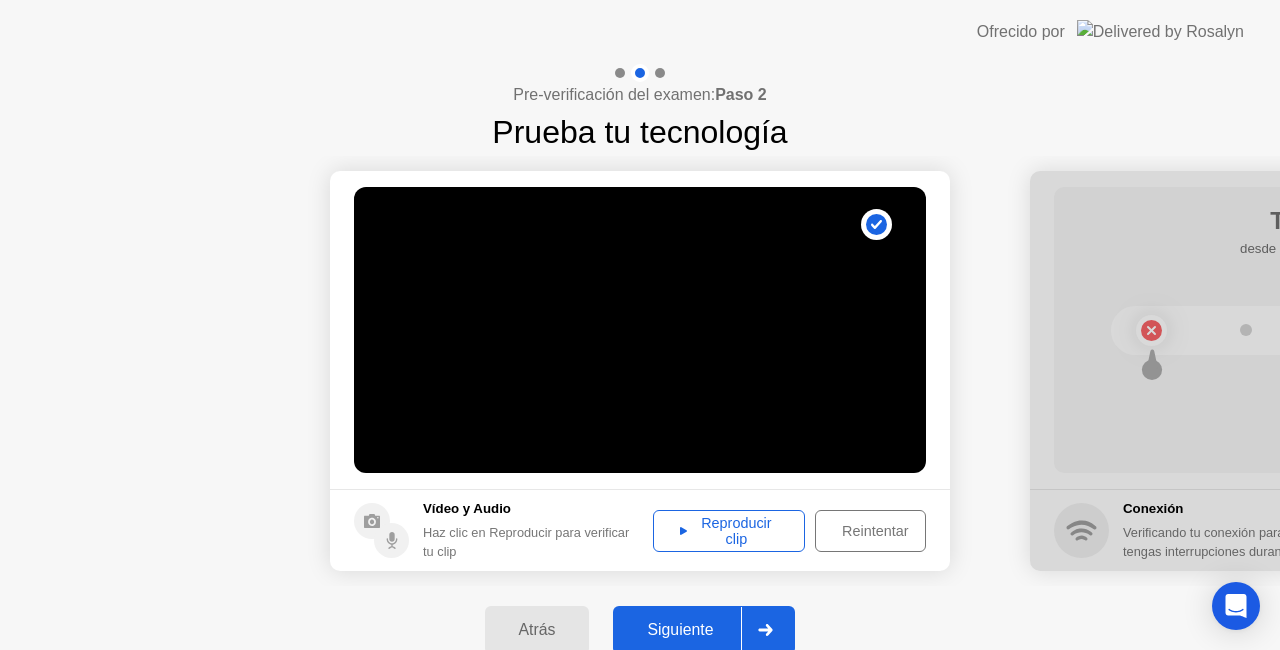 click on "Reproducir clip" 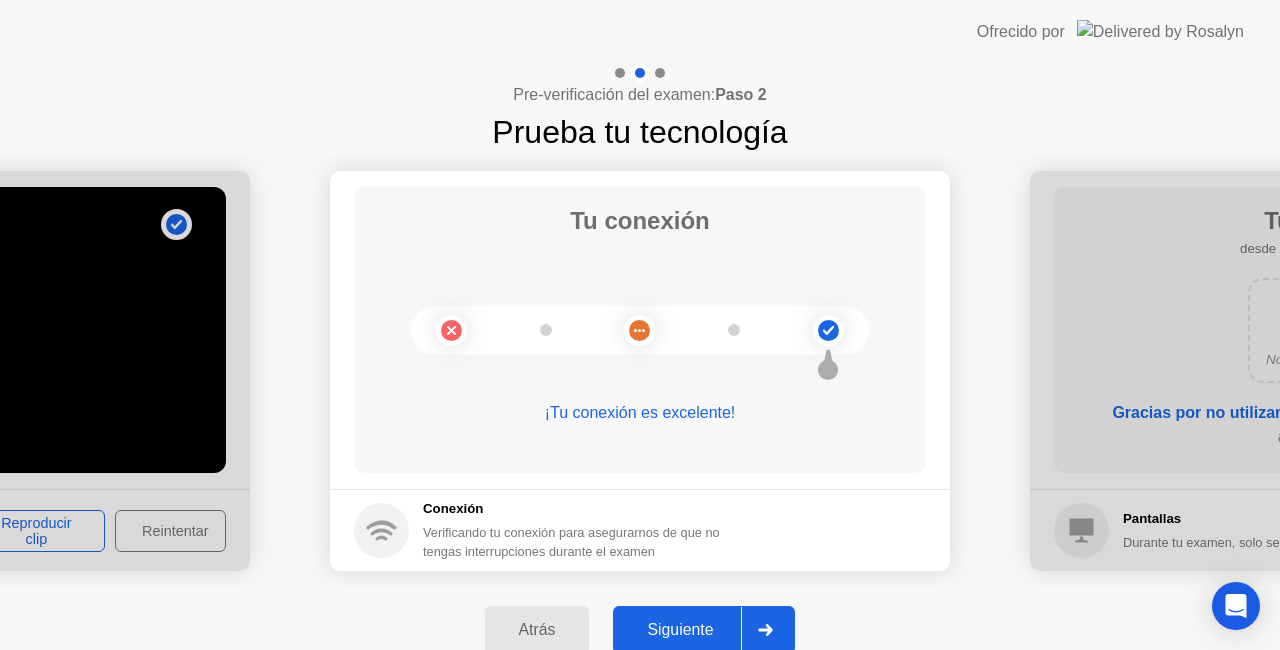 click on "Siguiente" 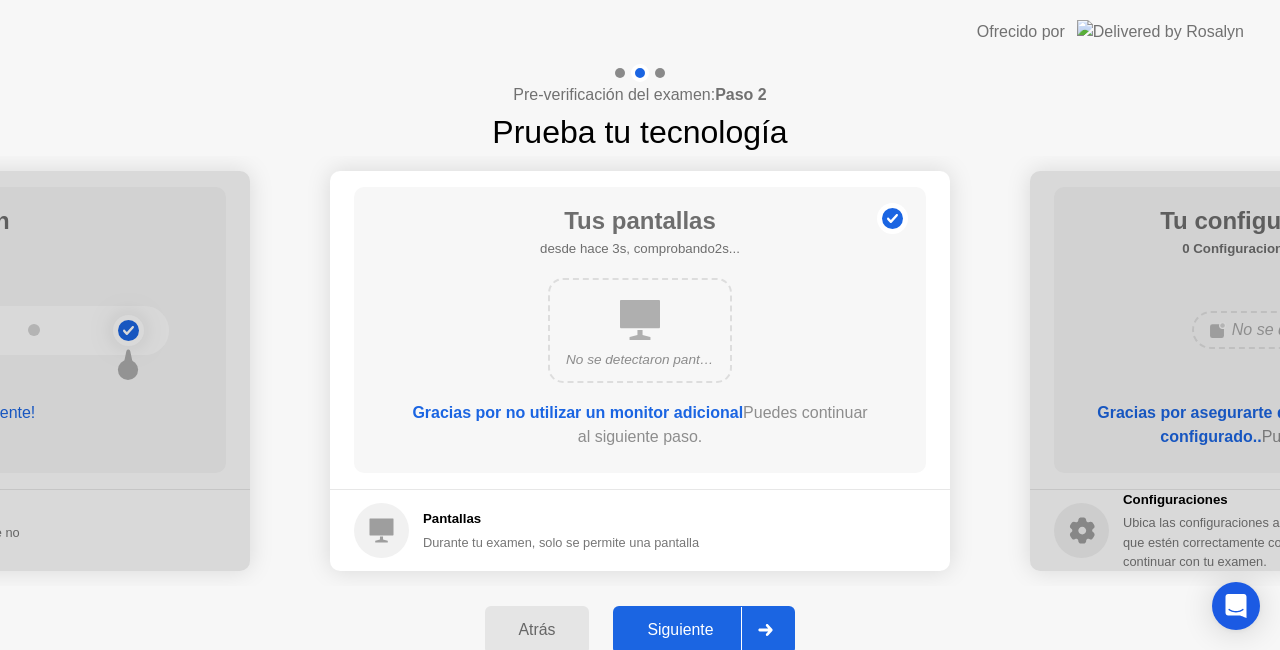 click on "Siguiente" 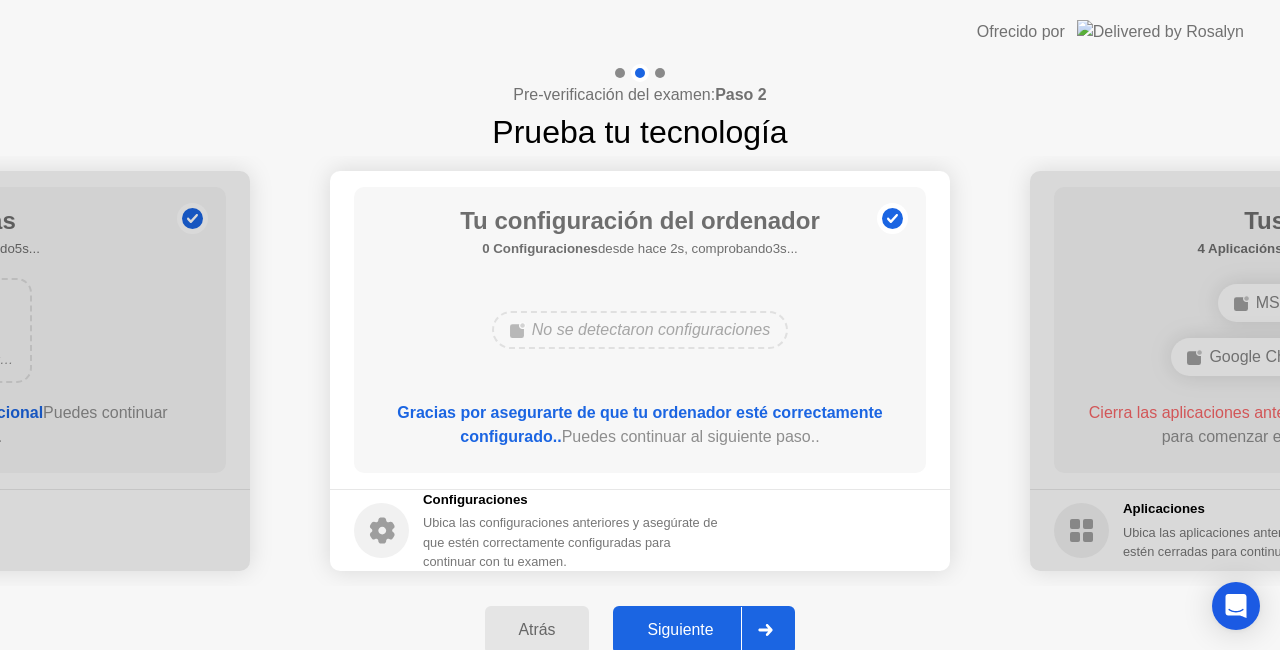 click on "Atrás" 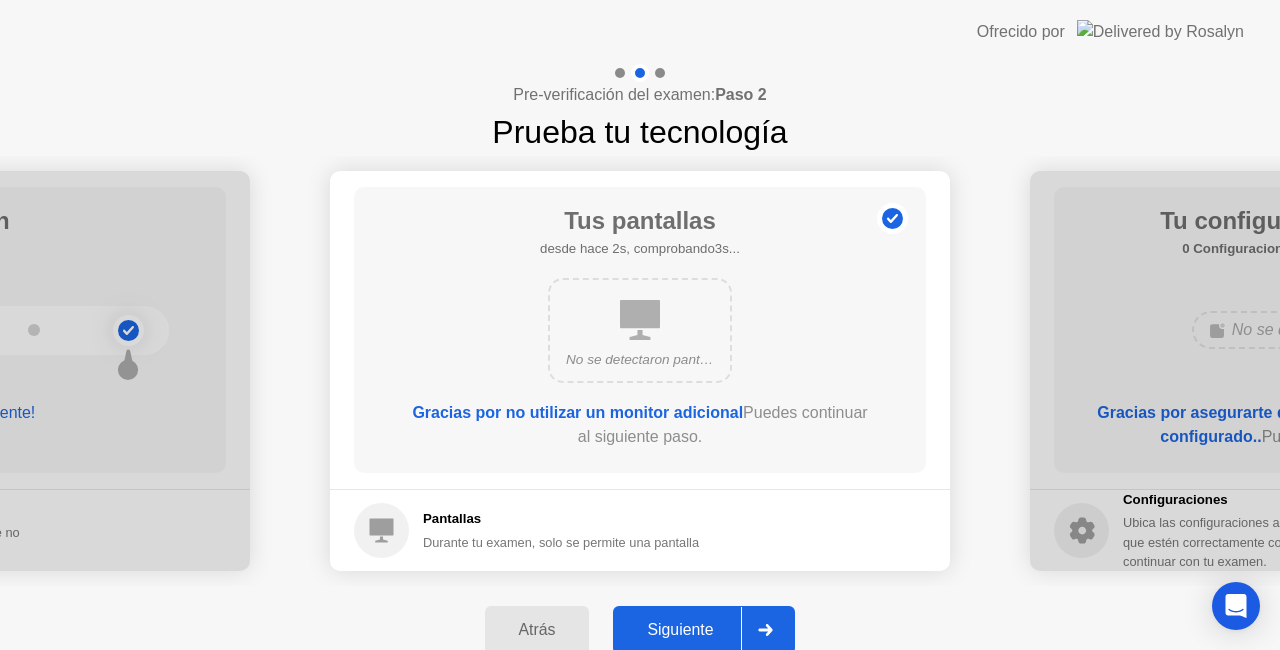 click on "Siguiente" 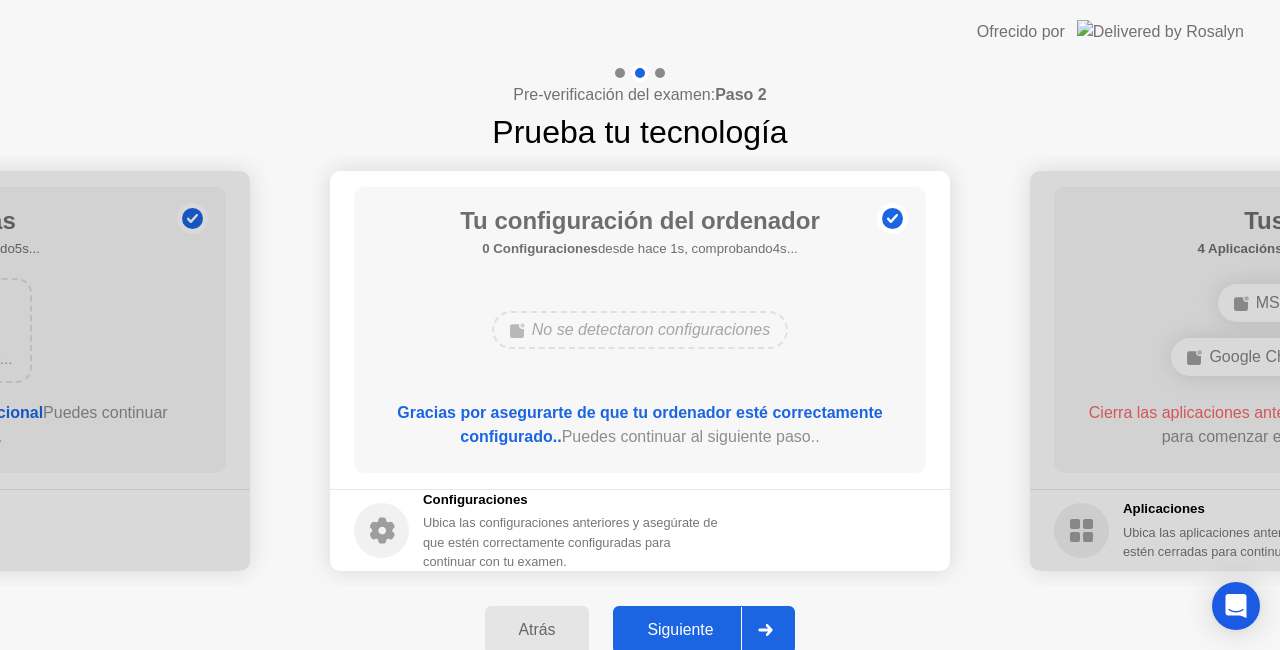 click on "Siguiente" 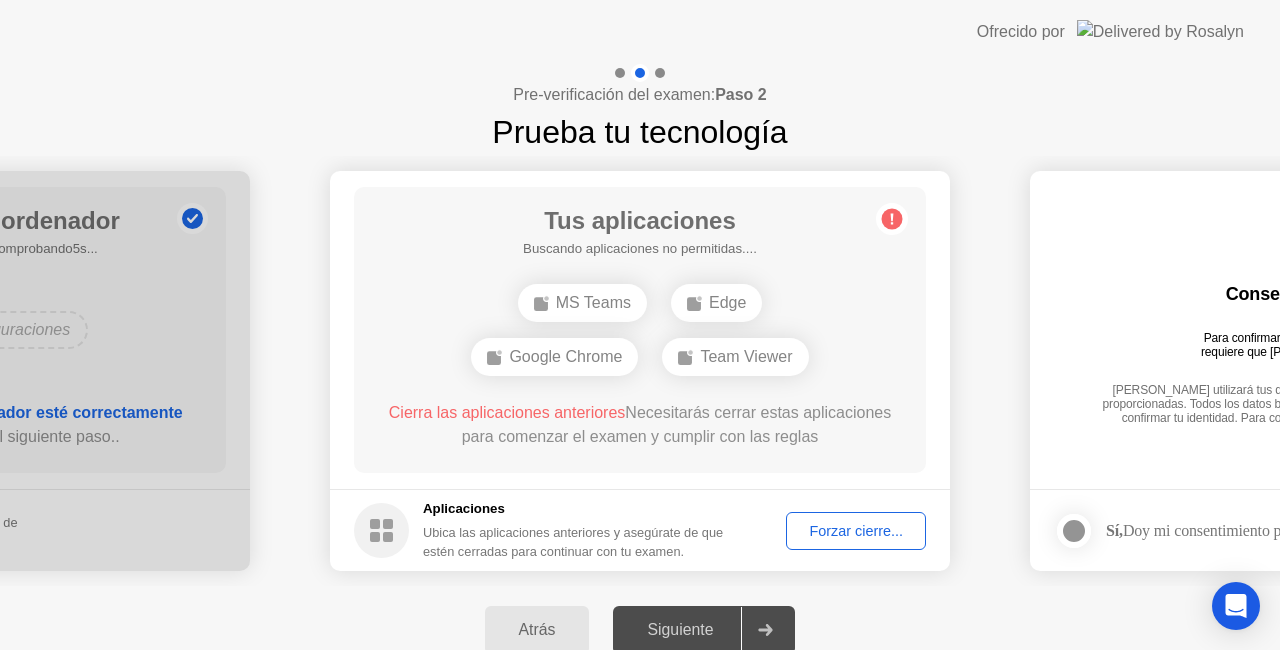 click on "Forzar cierre..." 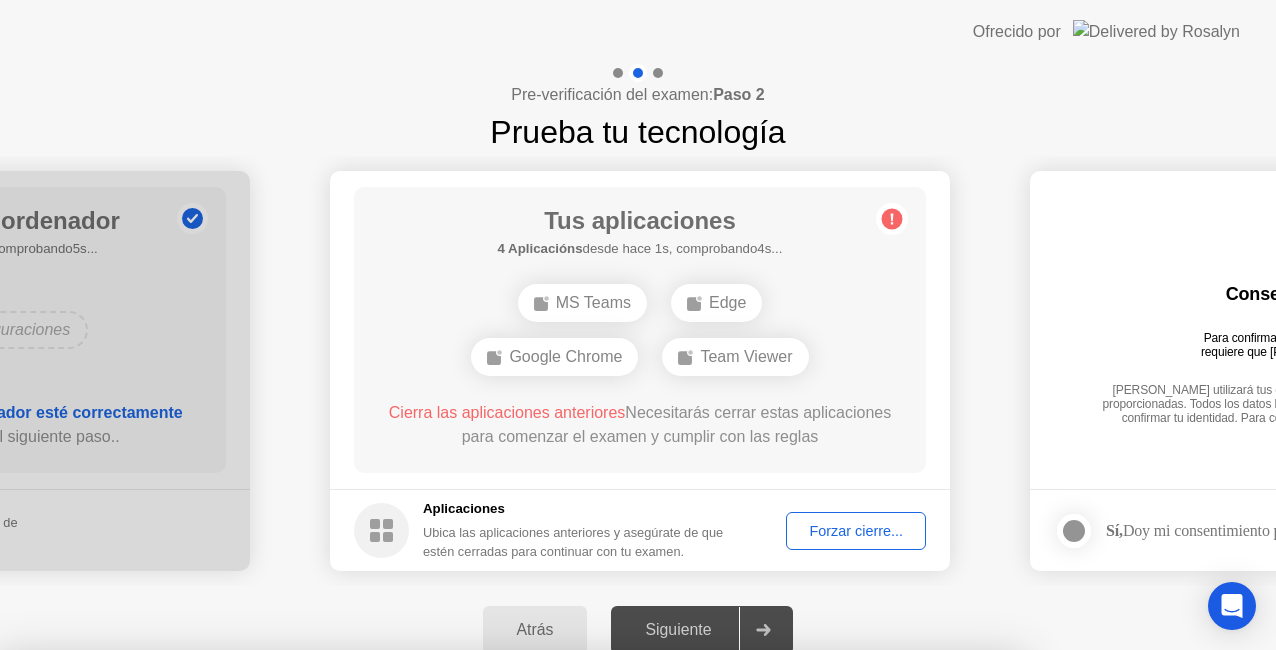 click on "Confirmar" at bounding box center [584, 980] 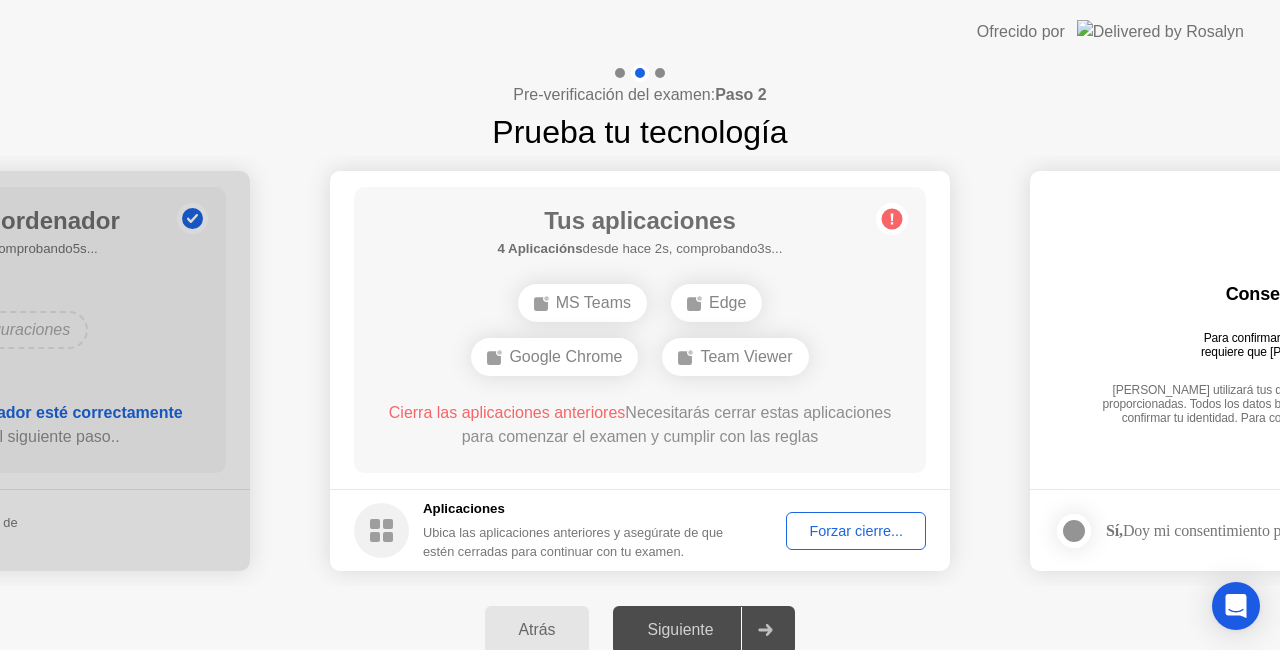 click on "Forzar cierre..." 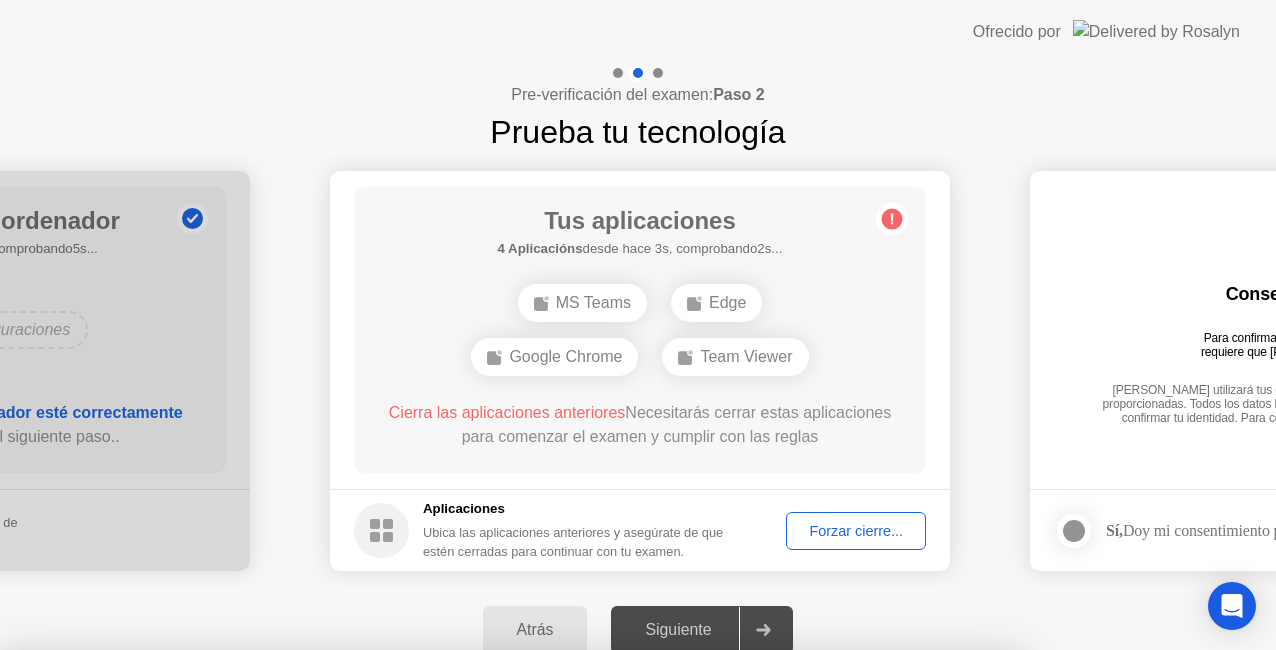 click on "Confirmar" at bounding box center (584, 980) 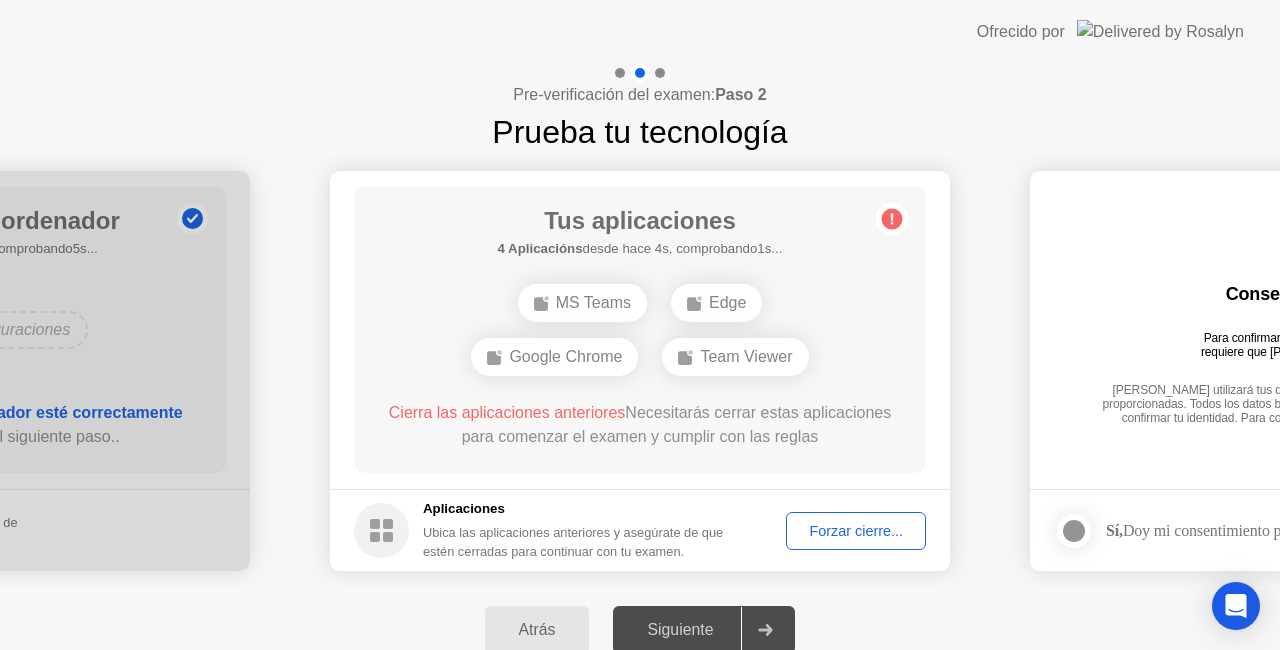 click on "Forzar cierre..." 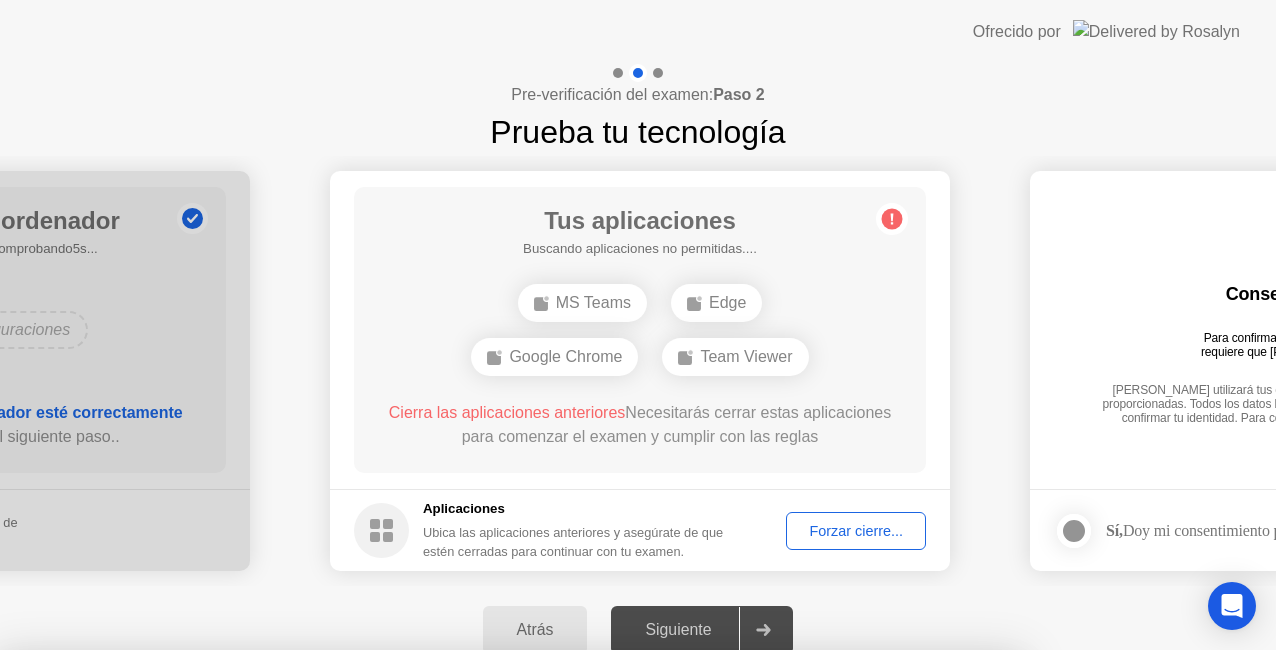 click on "Confirmar" at bounding box center [584, 980] 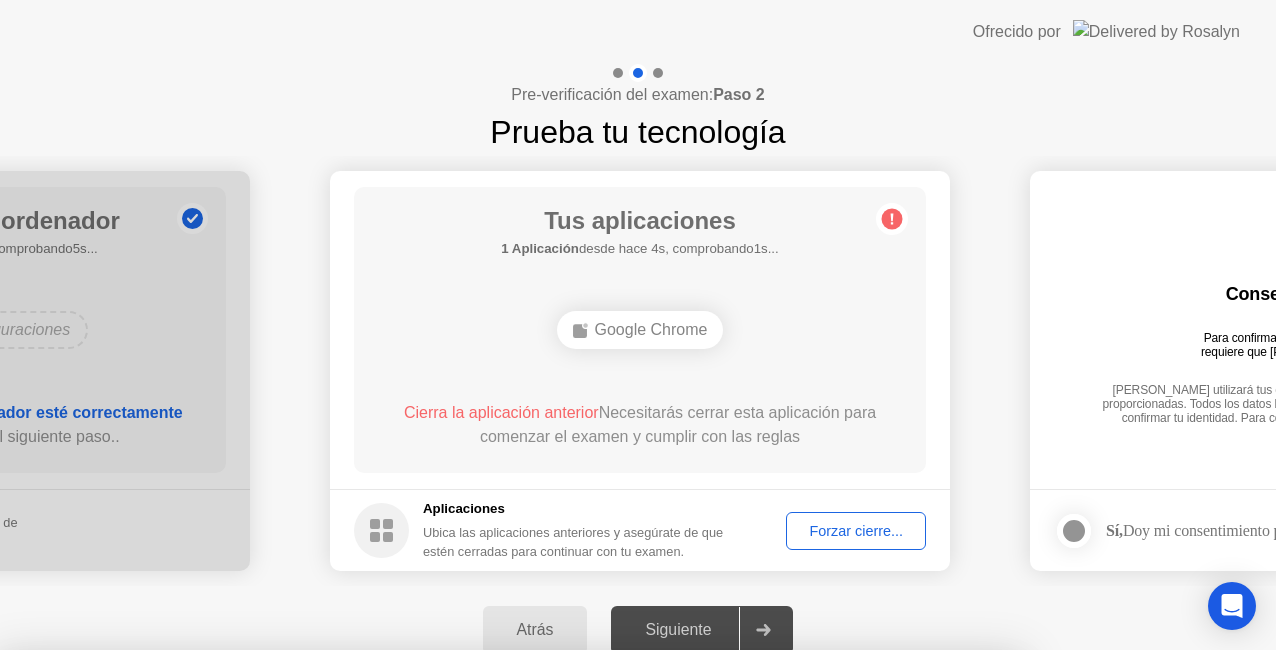 click on "Cerrar" at bounding box center [435, 888] 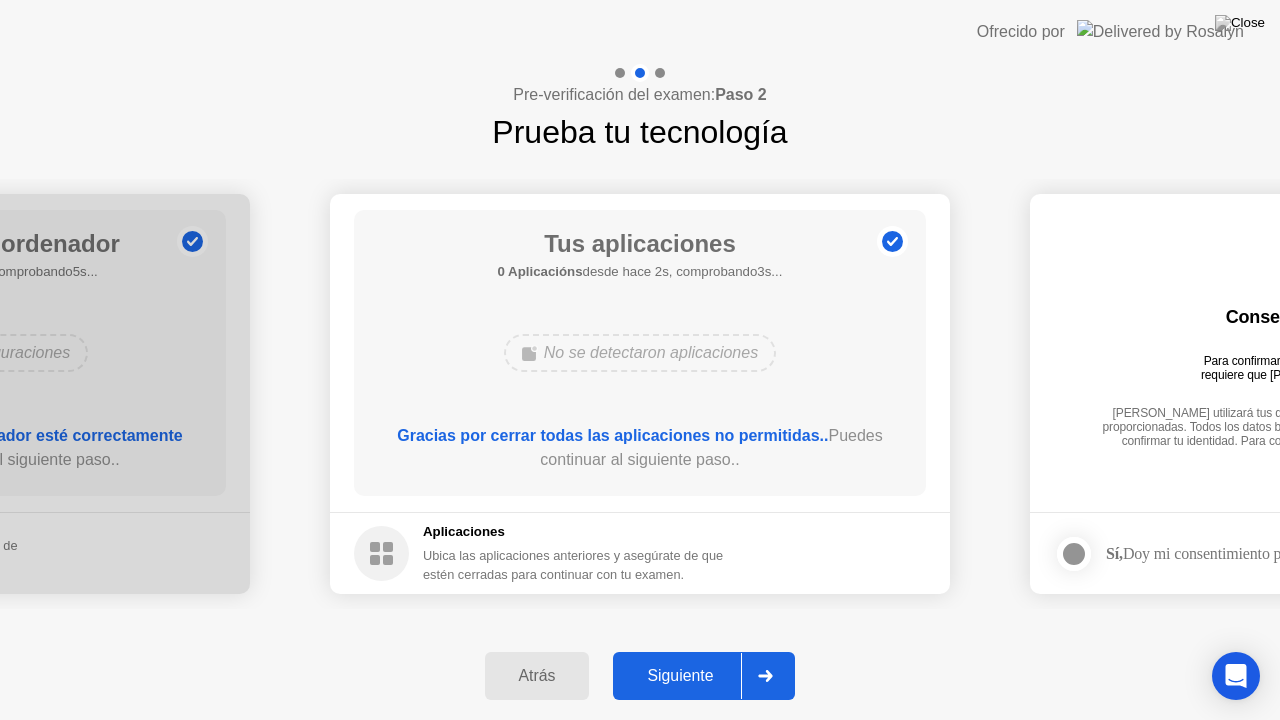 click on "Siguiente" 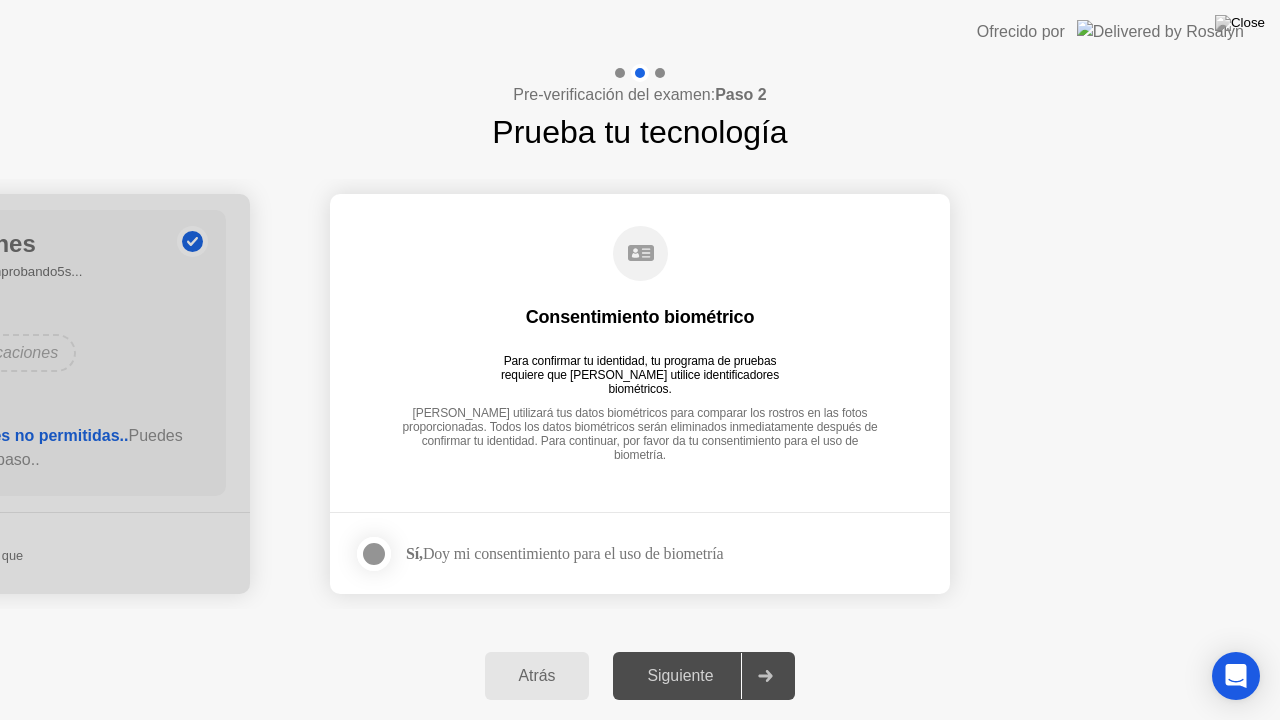 drag, startPoint x: 678, startPoint y: 666, endPoint x: 662, endPoint y: 627, distance: 42.154476 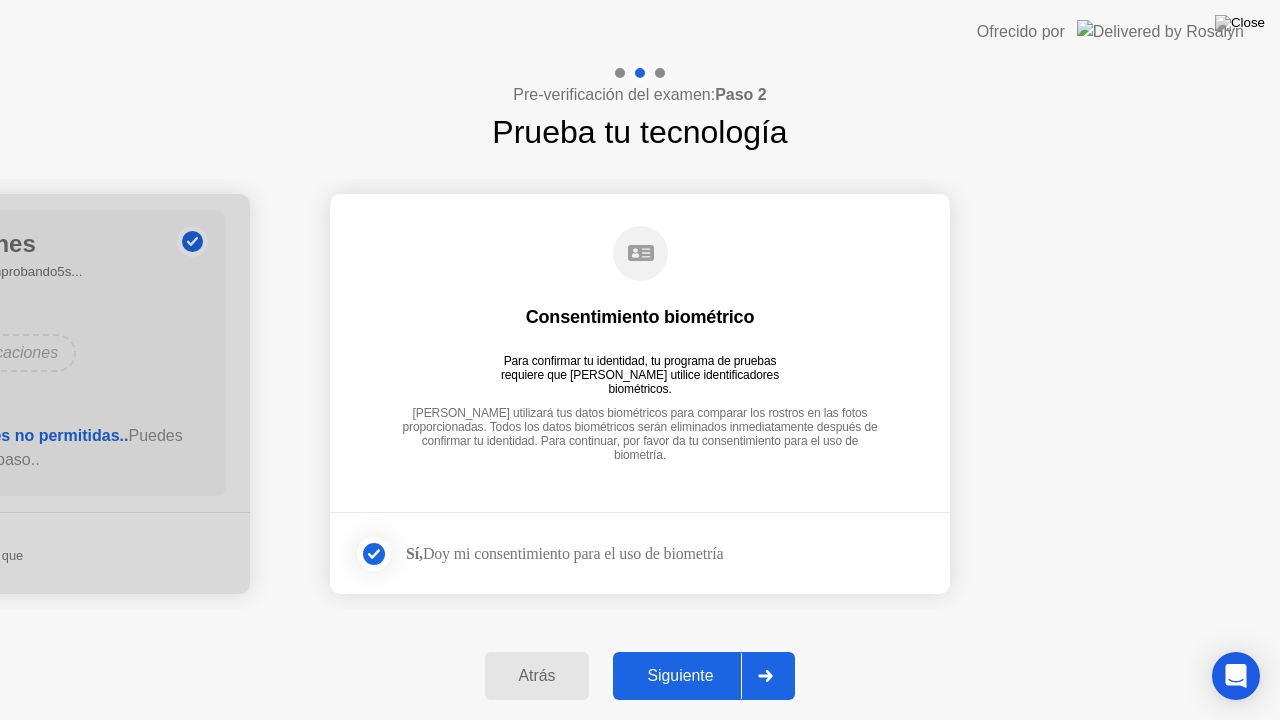 click on "Siguiente" 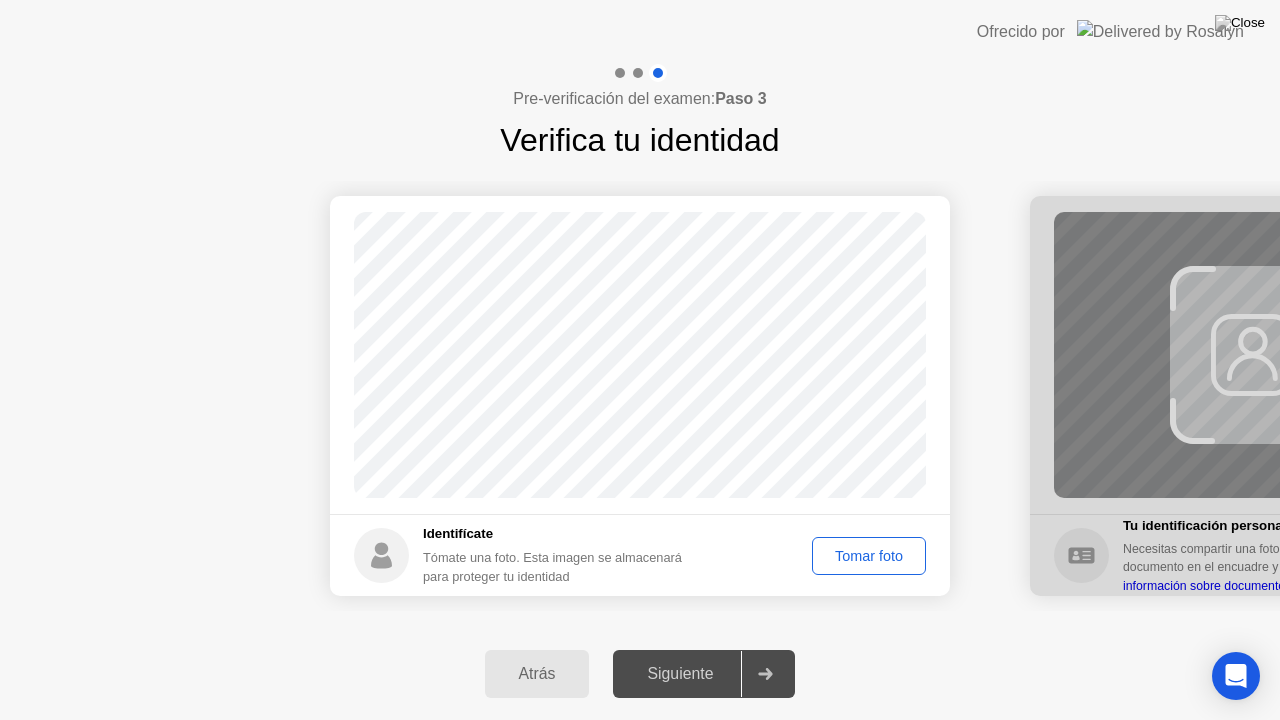 click on "Tomar foto" 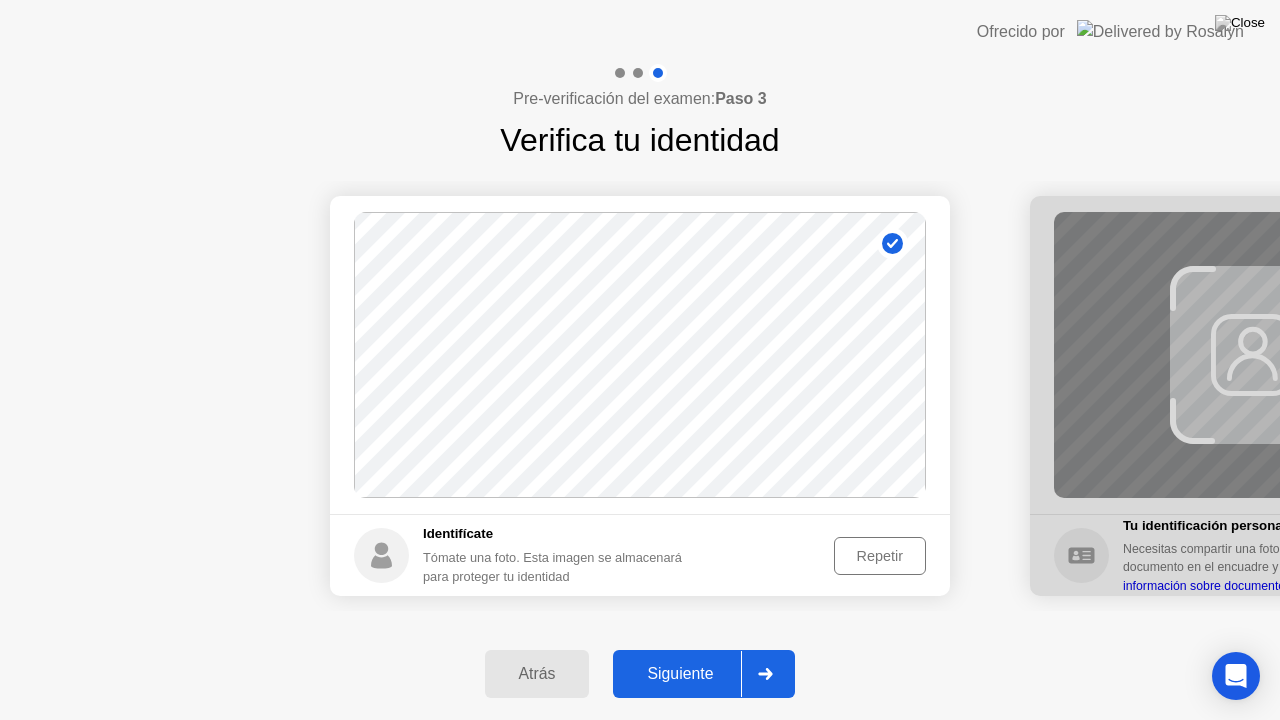 click on "Siguiente" 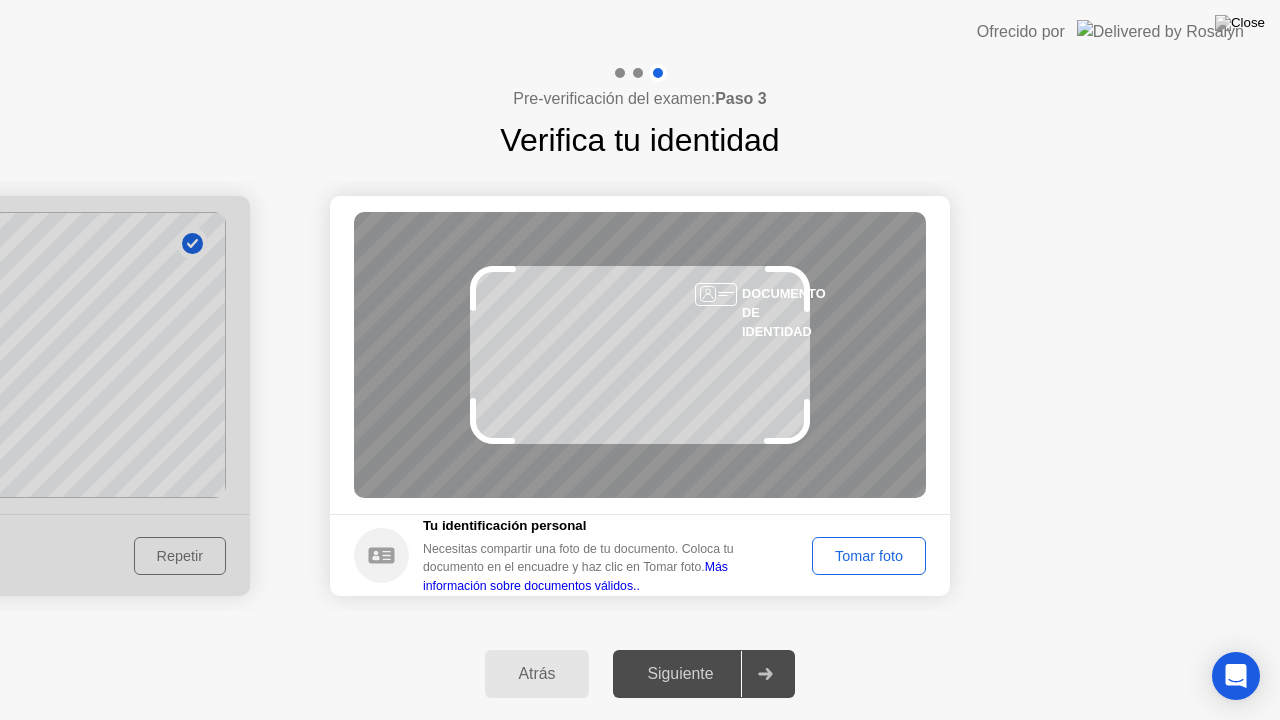 click on "Tomar foto" 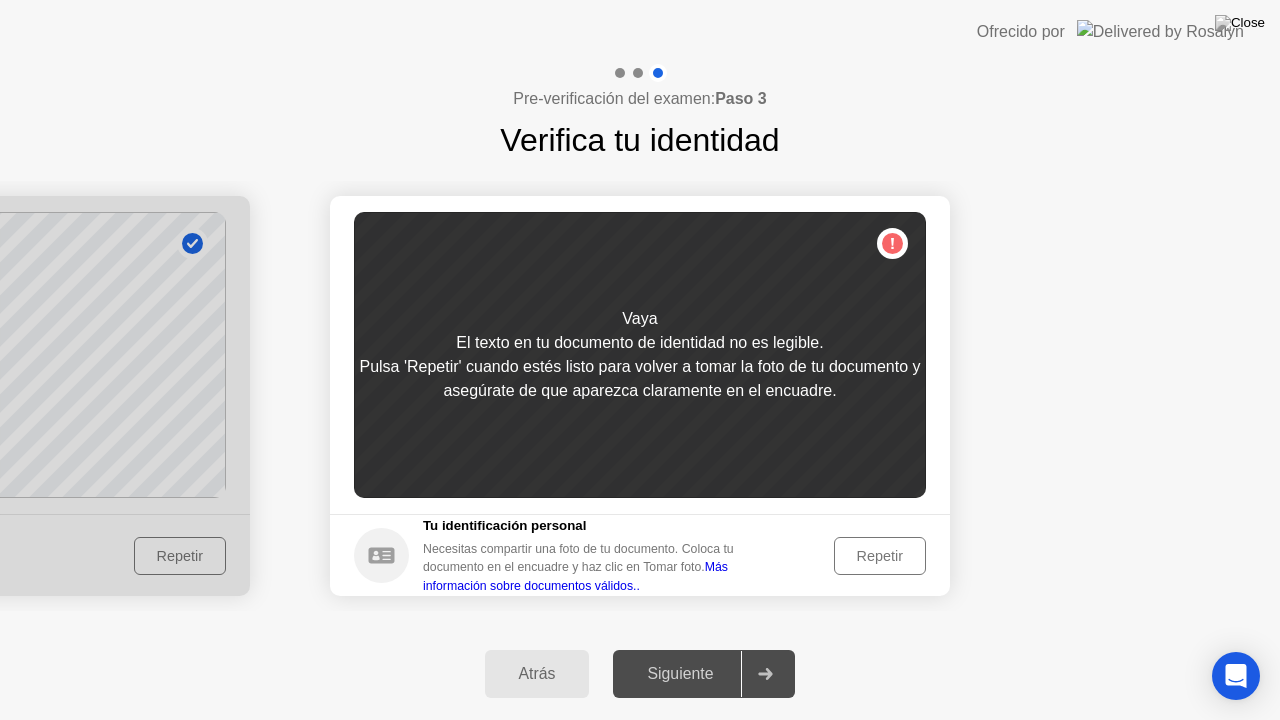 click on "Repetir" 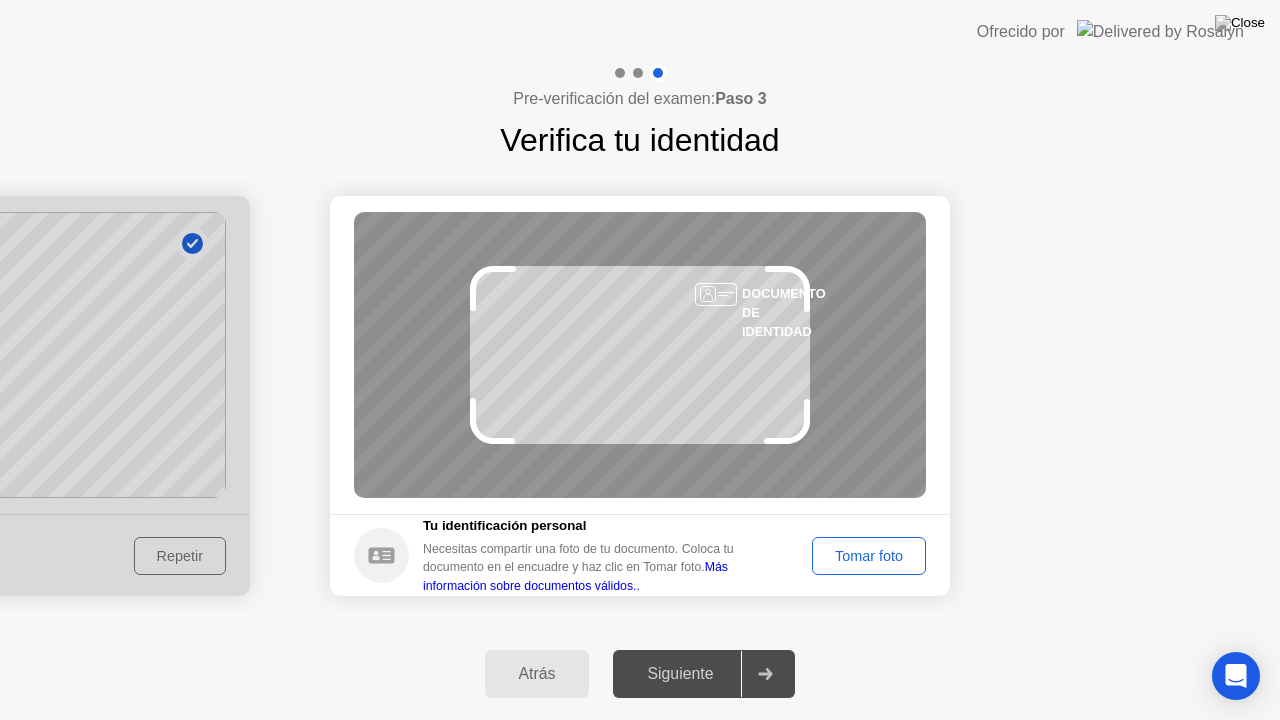 click on "Tomar foto" 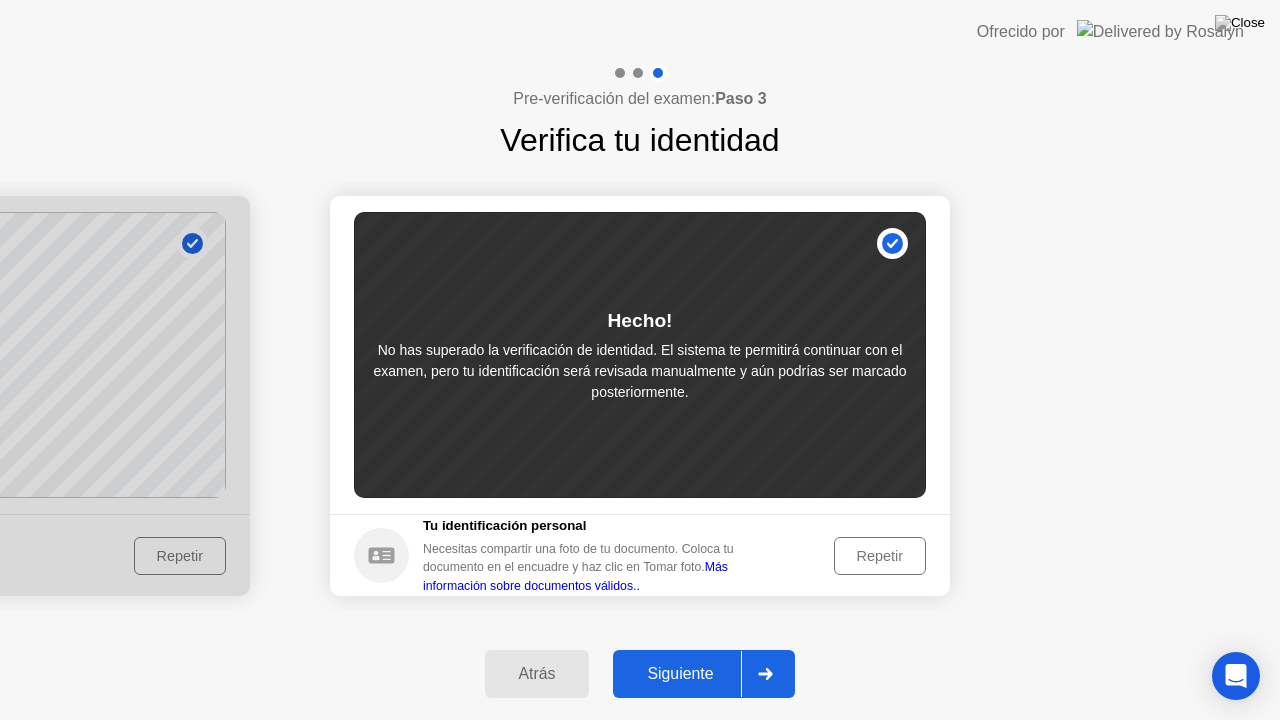 click on "Siguiente" 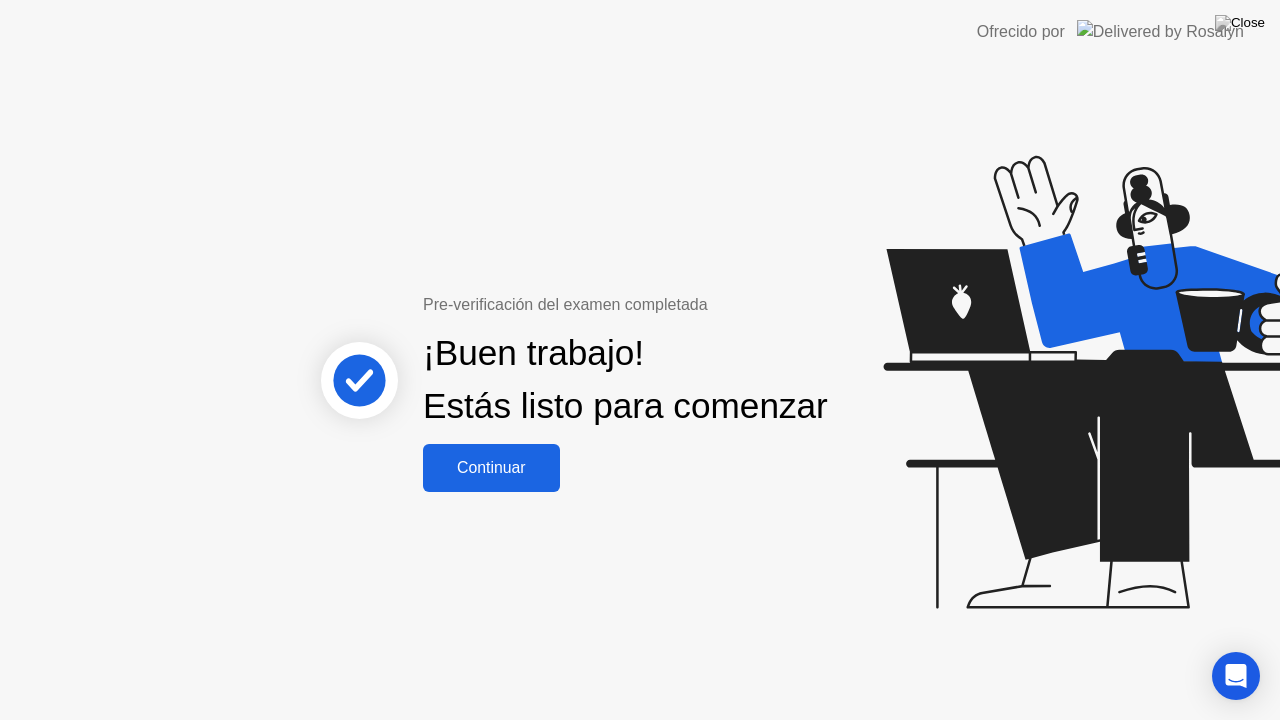 click on "Continuar" 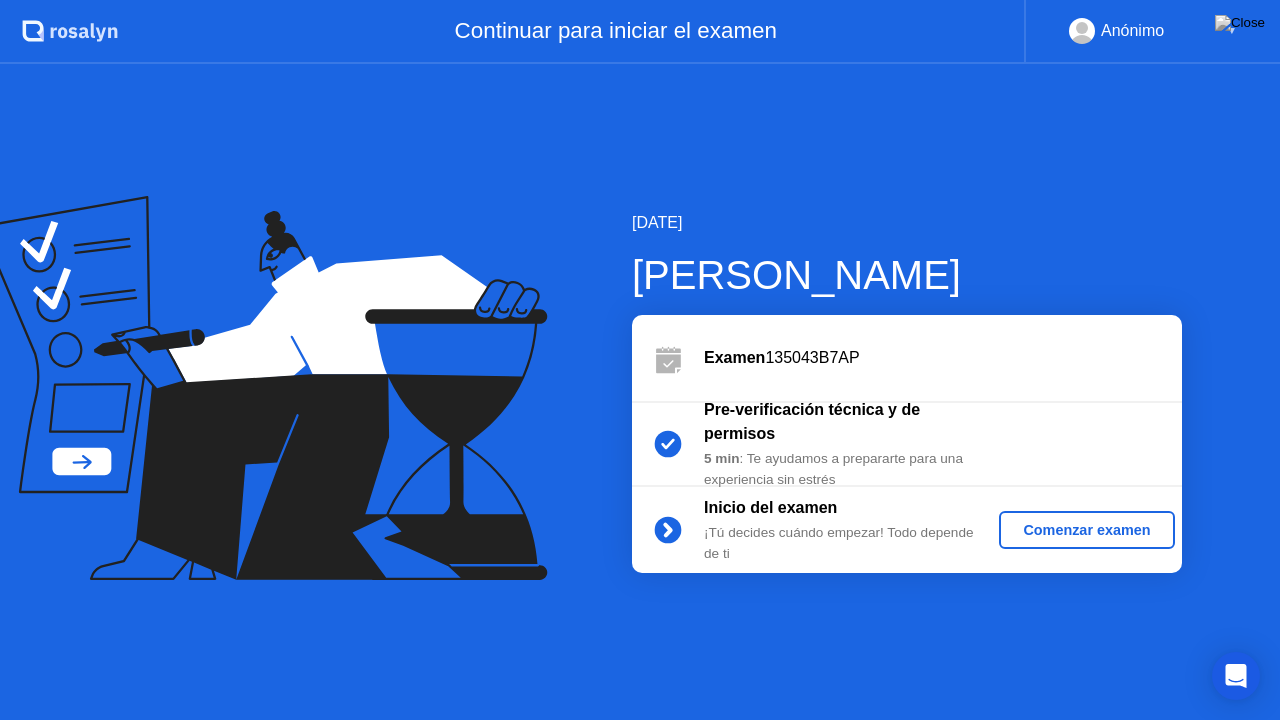 click on "Comenzar examen" 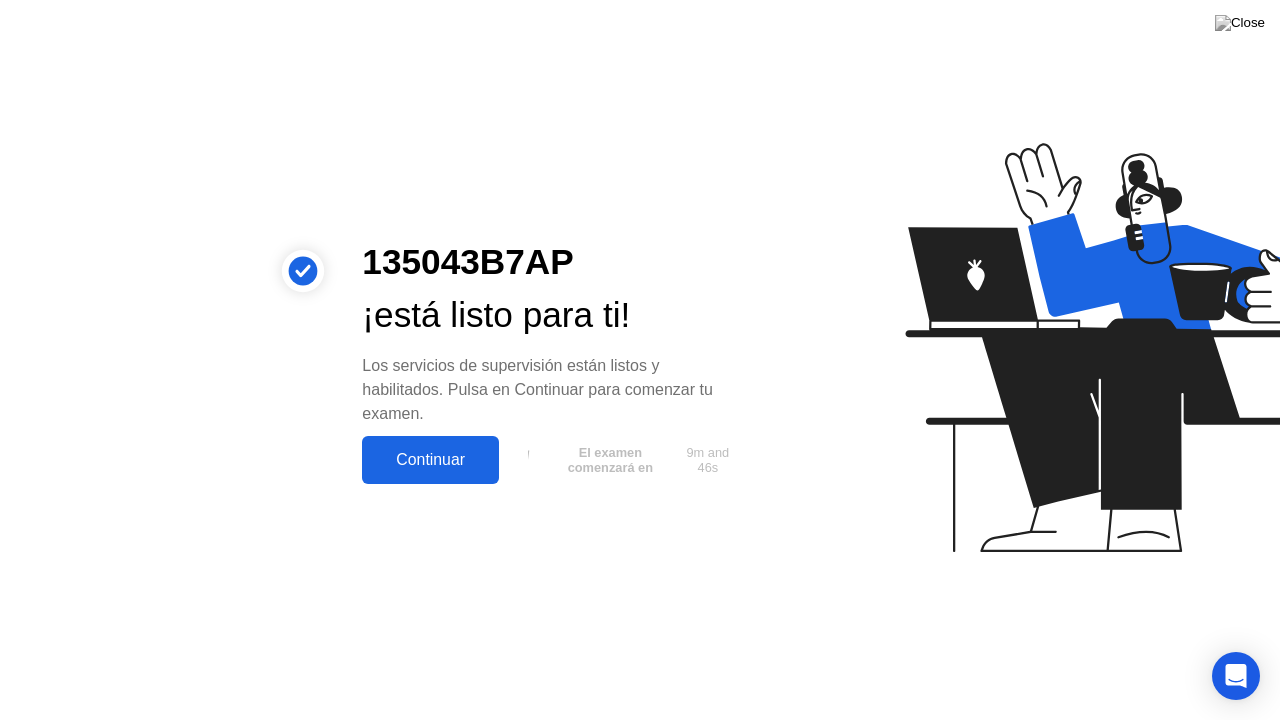 click on "Continuar" 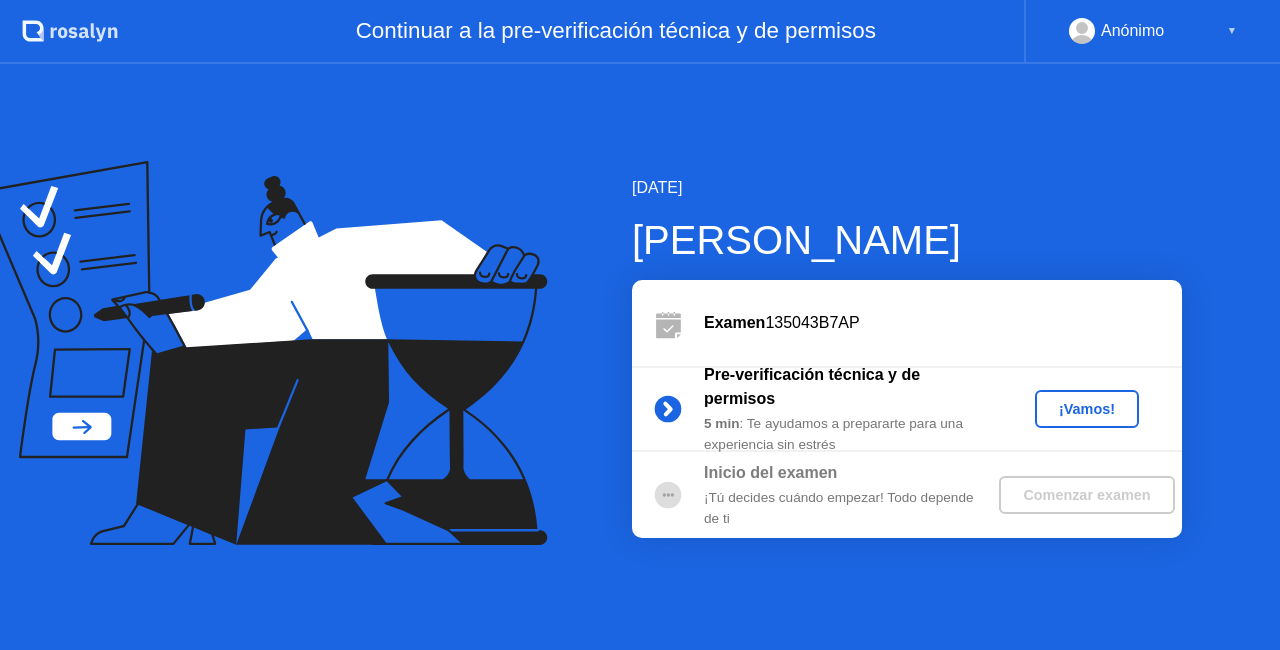scroll, scrollTop: 0, scrollLeft: 0, axis: both 